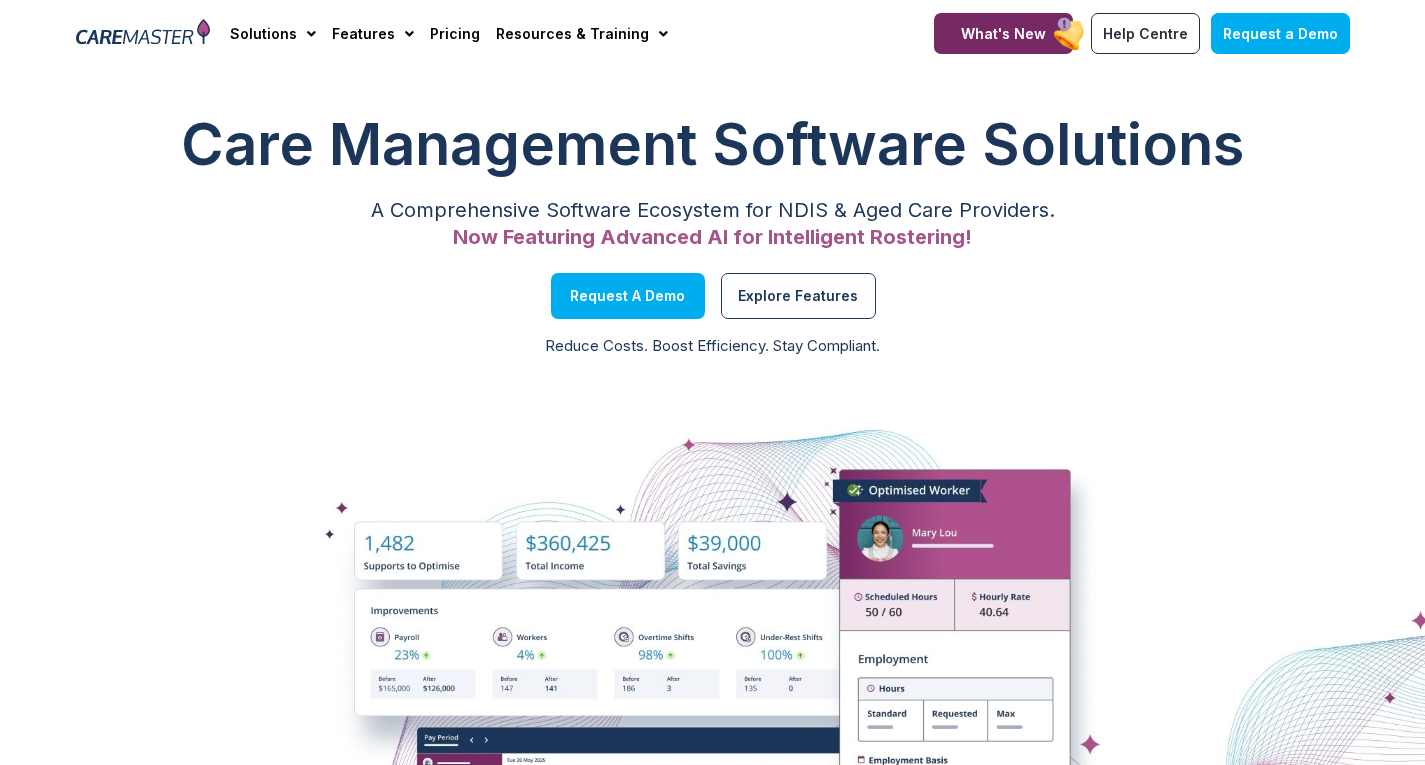 scroll, scrollTop: 0, scrollLeft: 0, axis: both 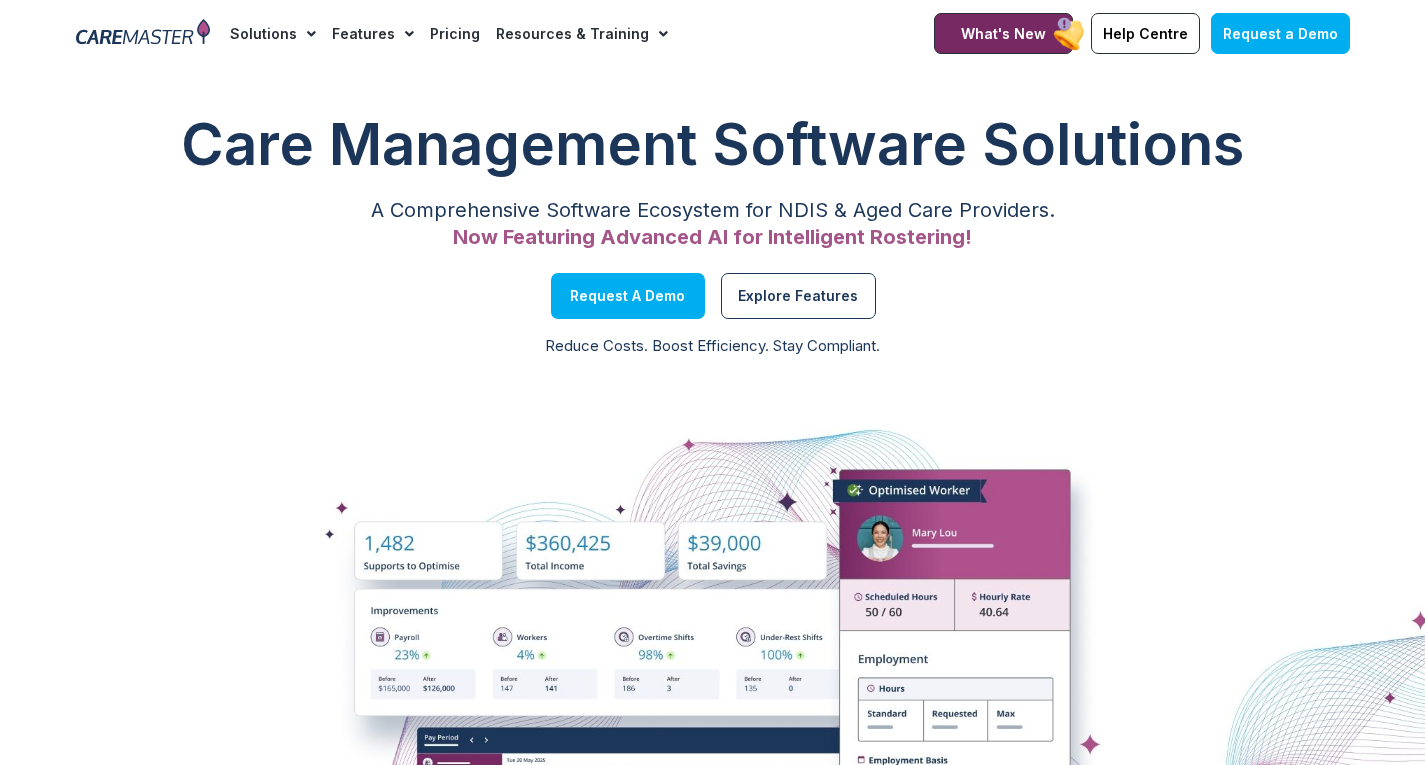 click on "Pricing" 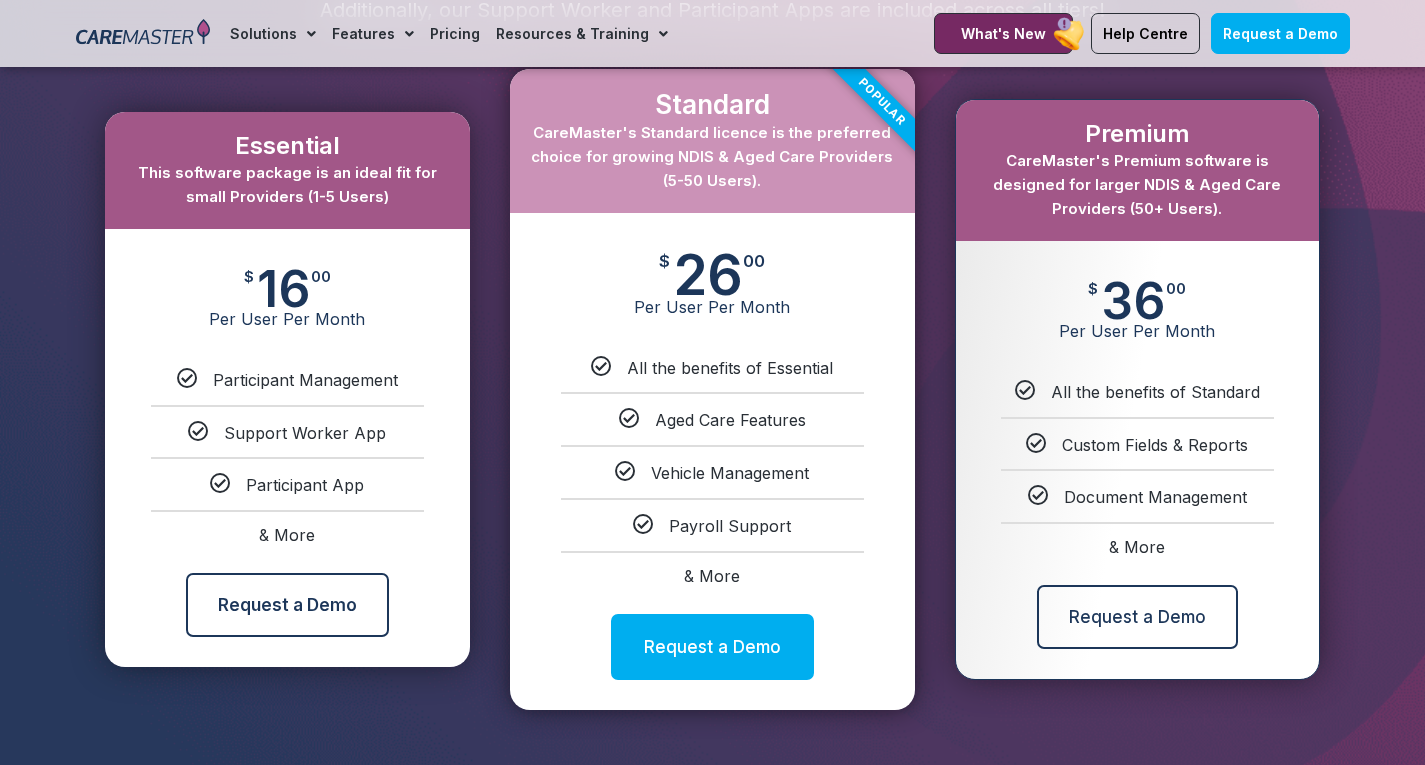 scroll, scrollTop: 0, scrollLeft: 0, axis: both 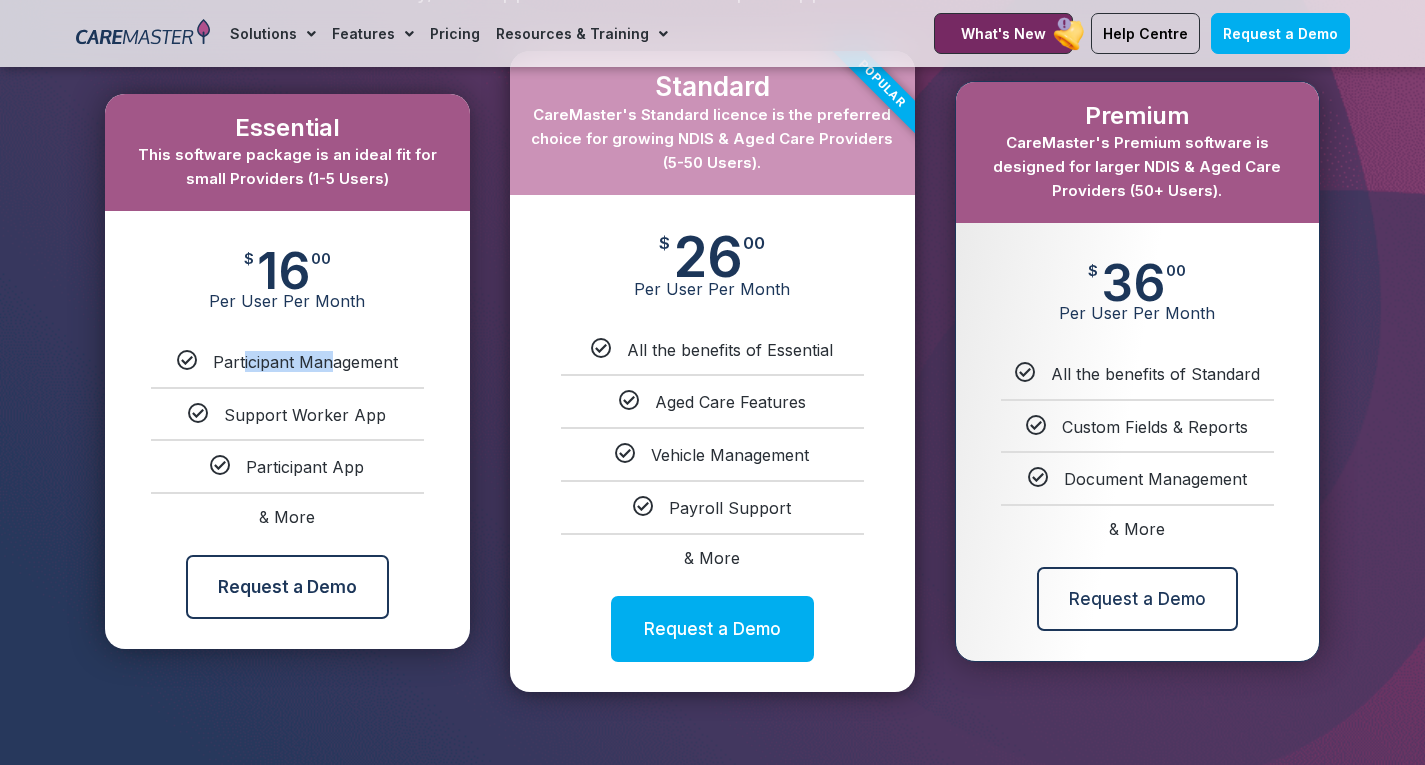 drag, startPoint x: 237, startPoint y: 361, endPoint x: 318, endPoint y: 361, distance: 81 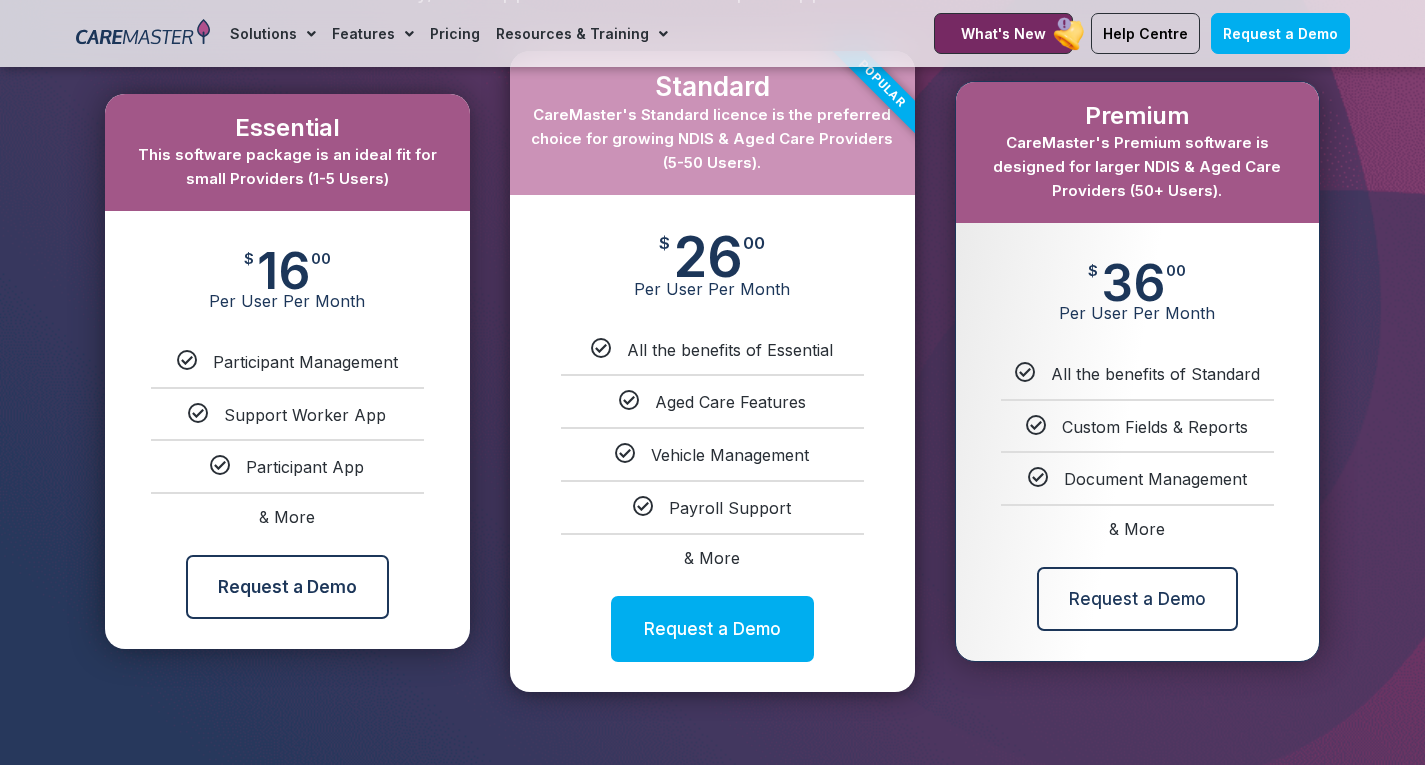 click on "Support Worker App" at bounding box center (305, 415) 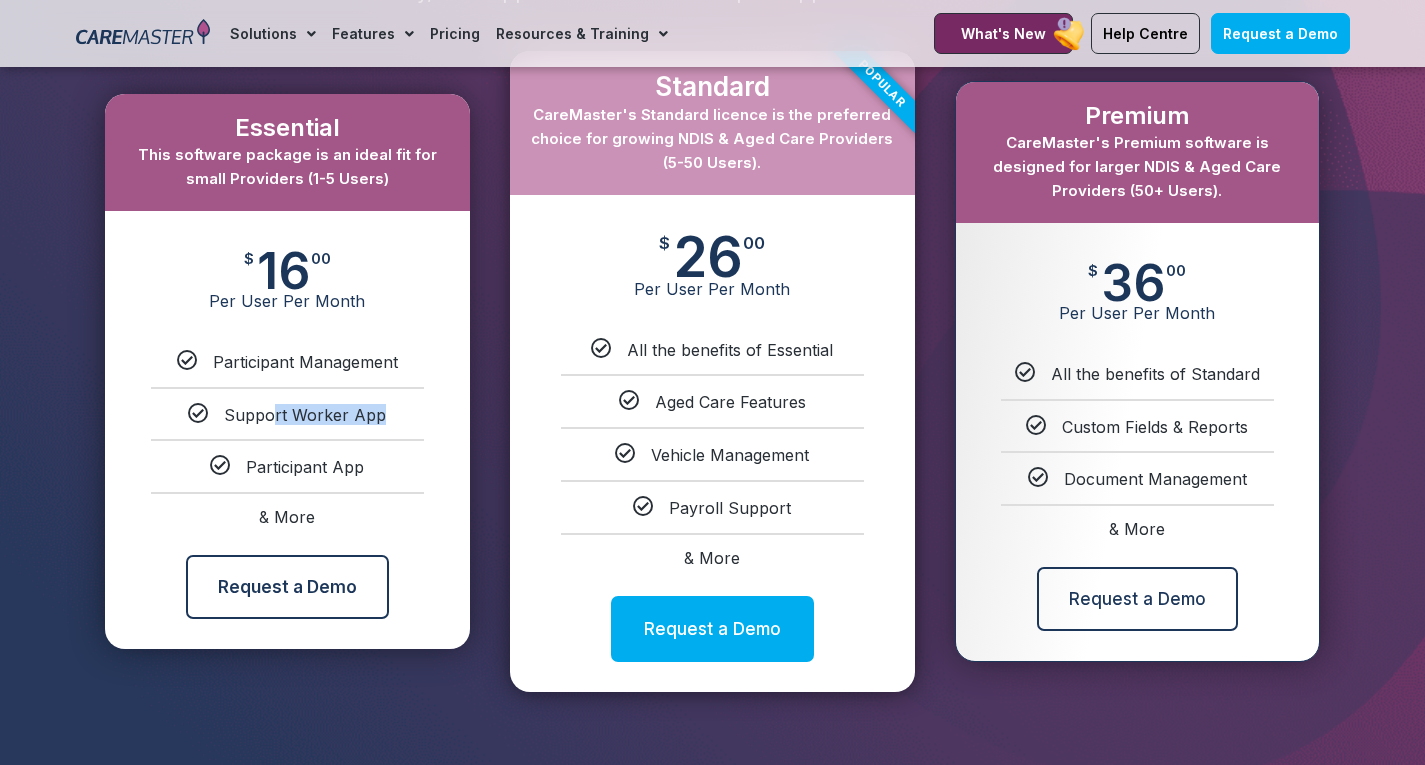 drag, startPoint x: 377, startPoint y: 417, endPoint x: 265, endPoint y: 416, distance: 112.00446 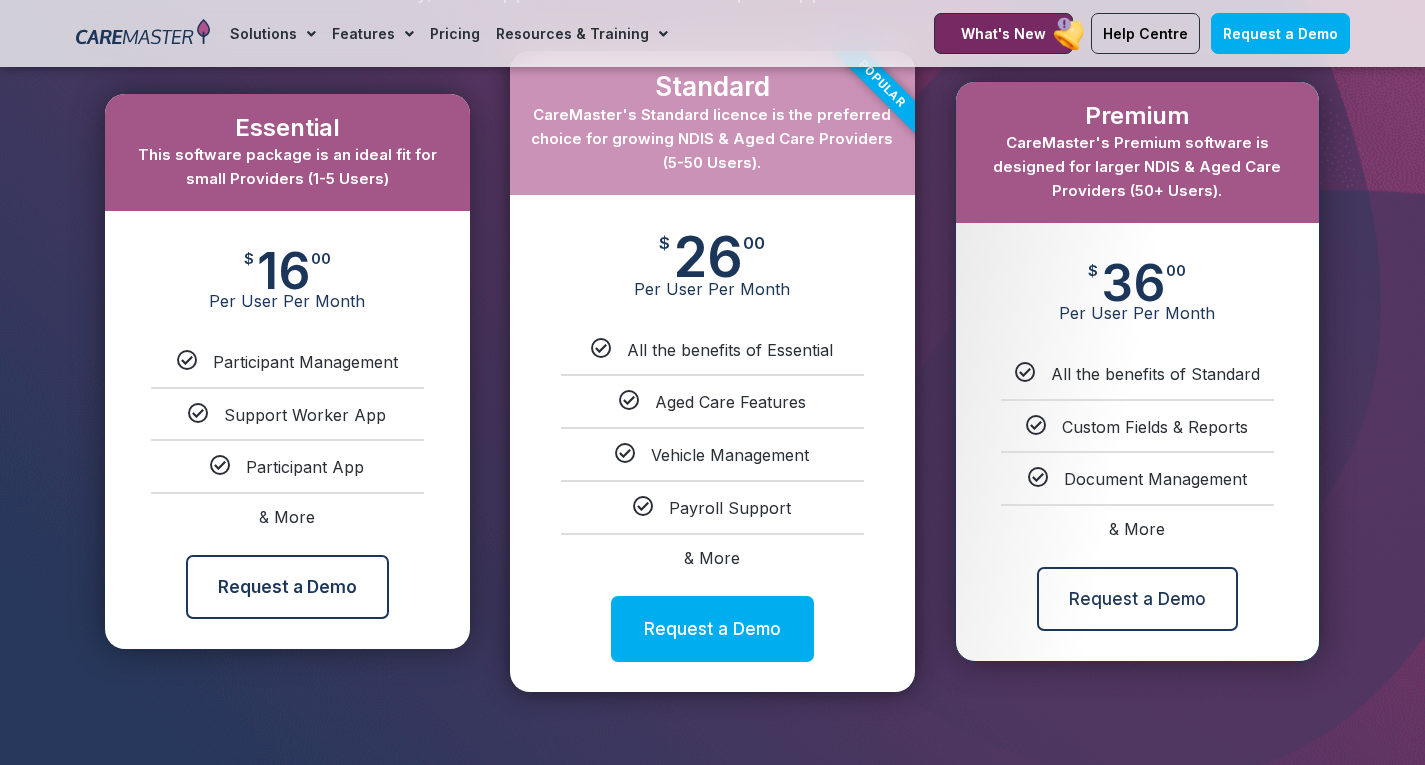 click on "Participant Management               Support Worker App               Participant App             & More" at bounding box center [287, 438] 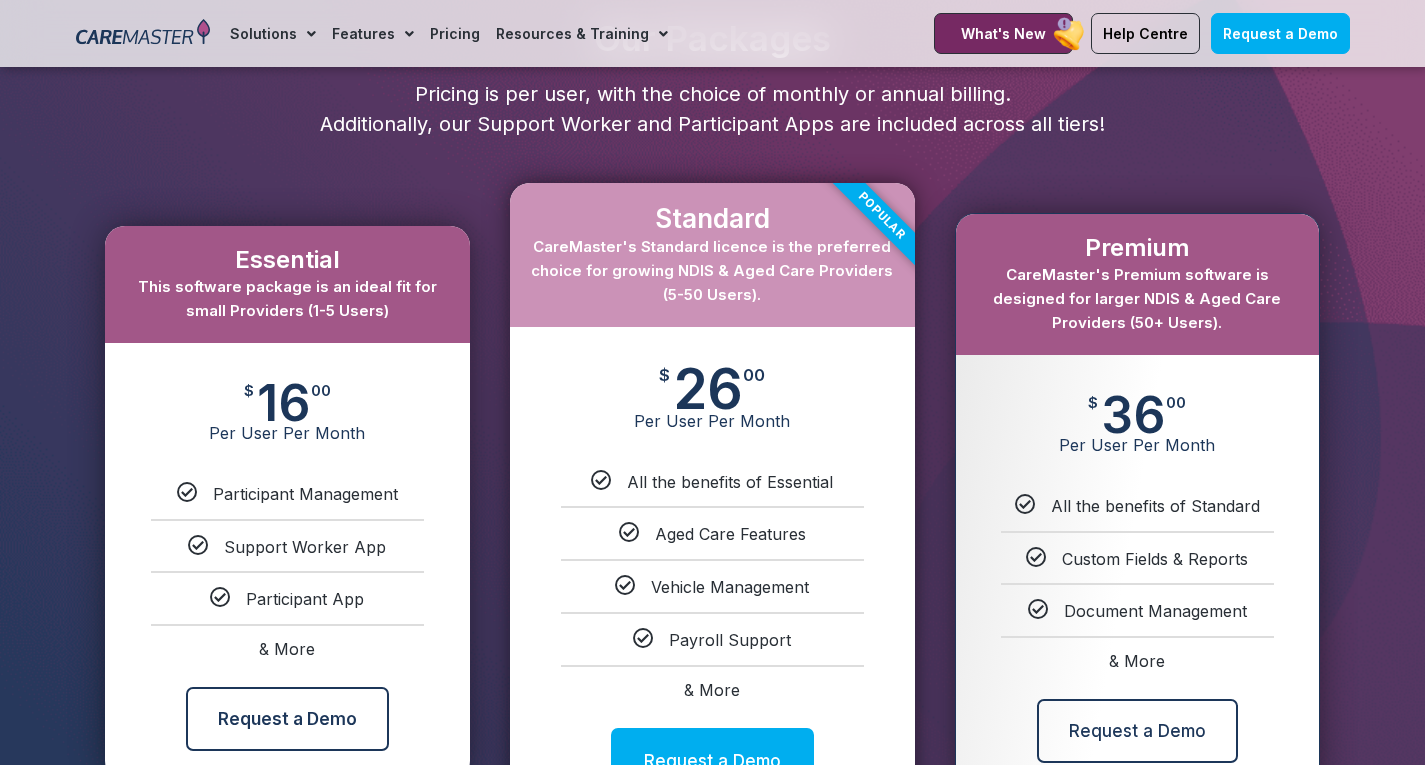 scroll, scrollTop: 1300, scrollLeft: 0, axis: vertical 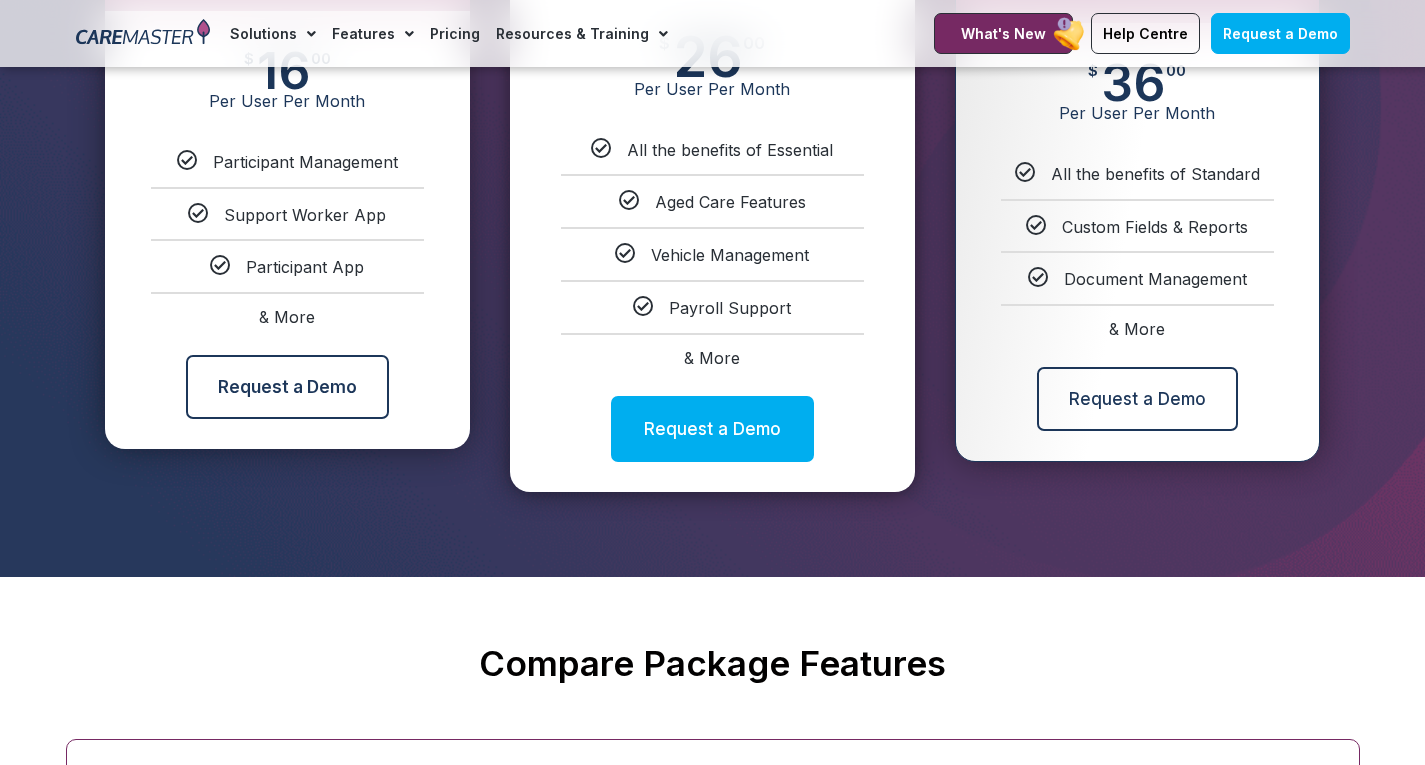 click on "& More" at bounding box center (712, 358) 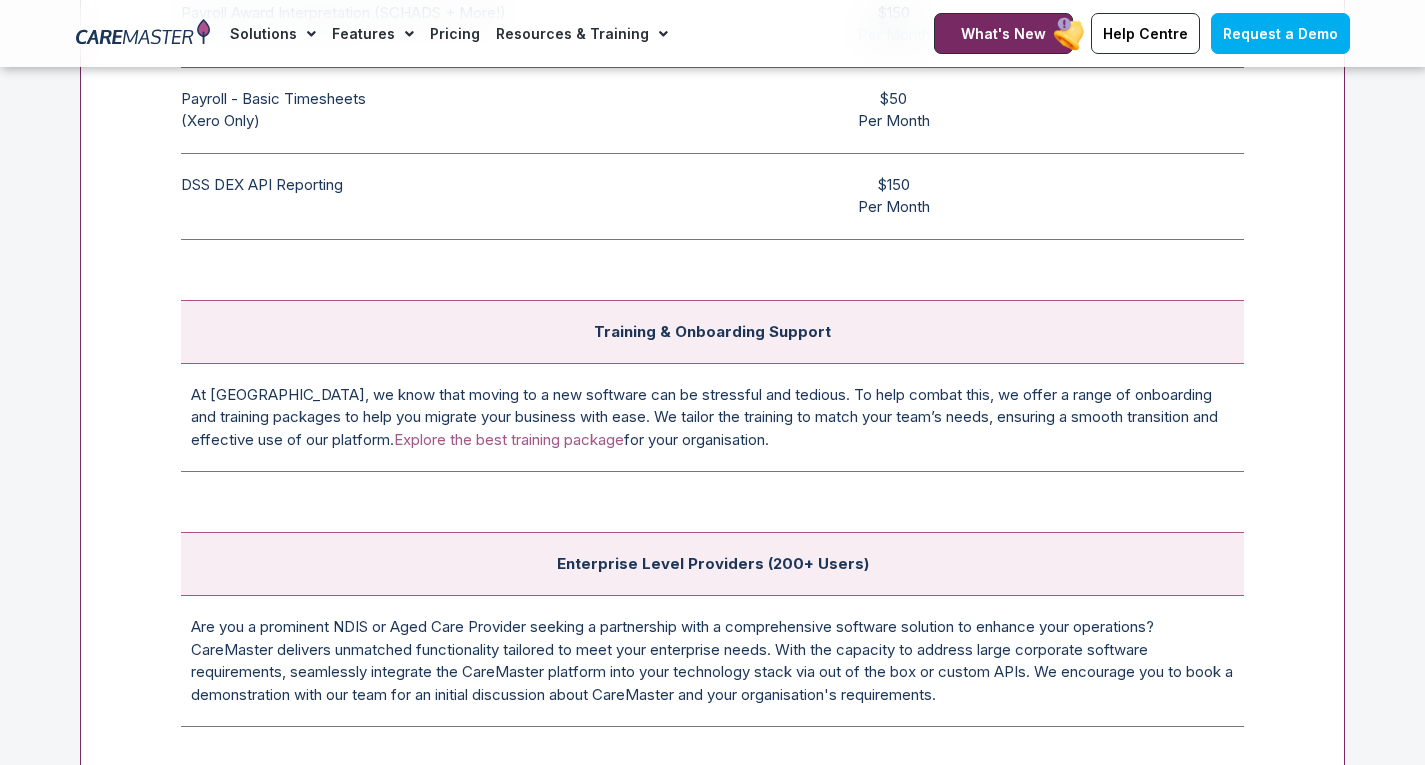 scroll, scrollTop: 7807, scrollLeft: 0, axis: vertical 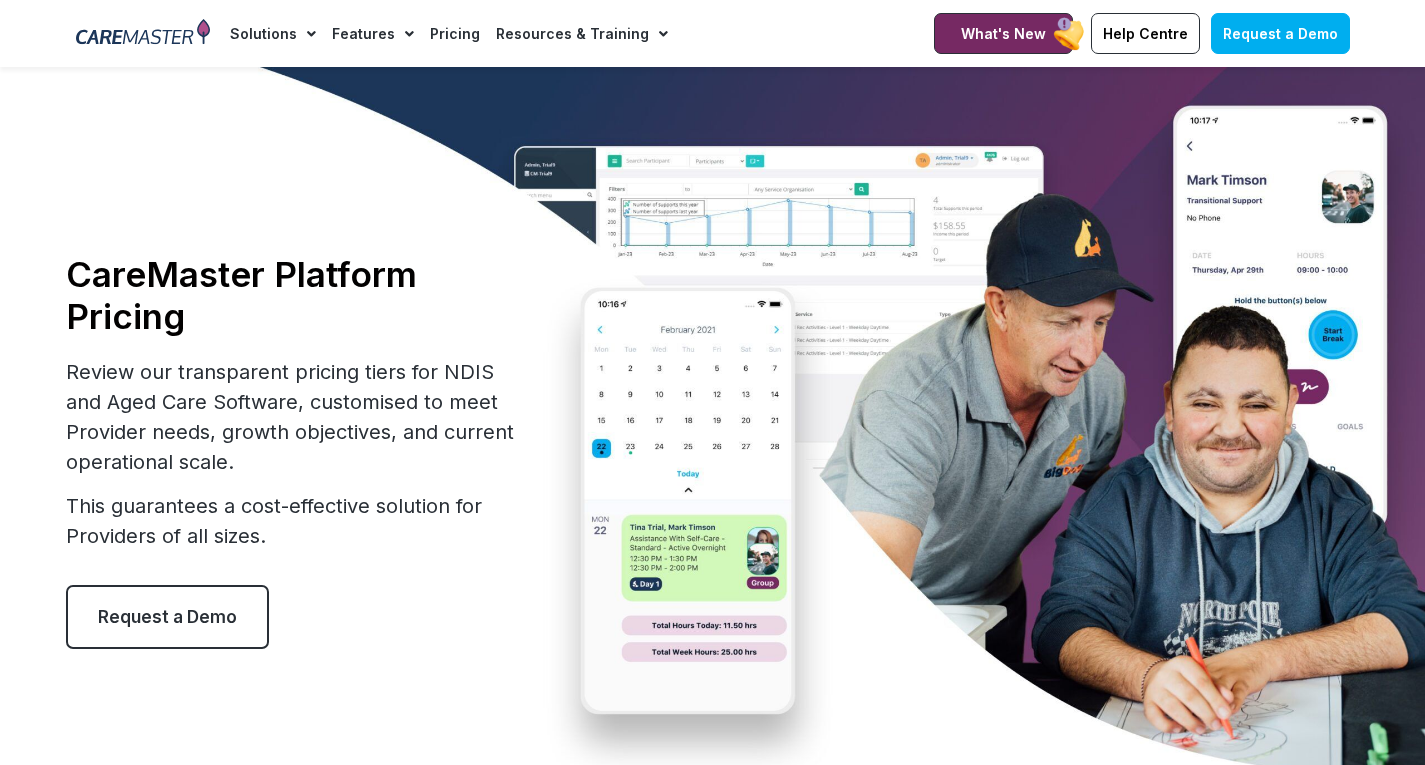 click on "Pricing" 